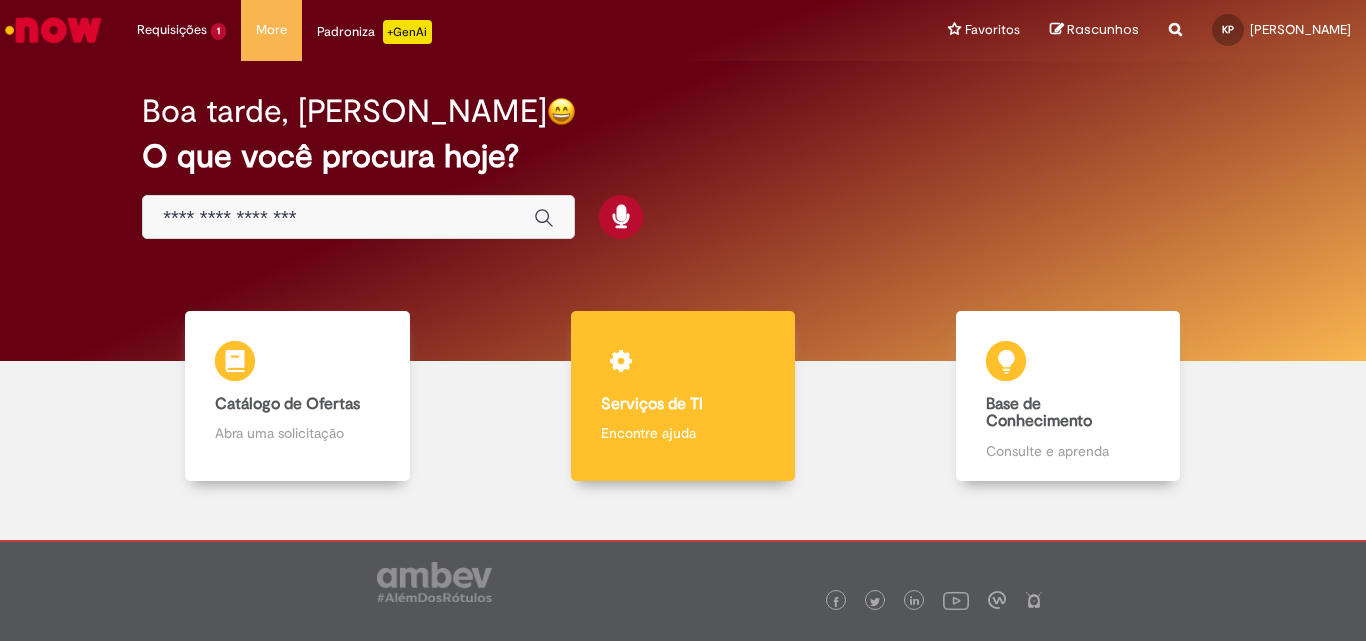 scroll, scrollTop: 0, scrollLeft: 0, axis: both 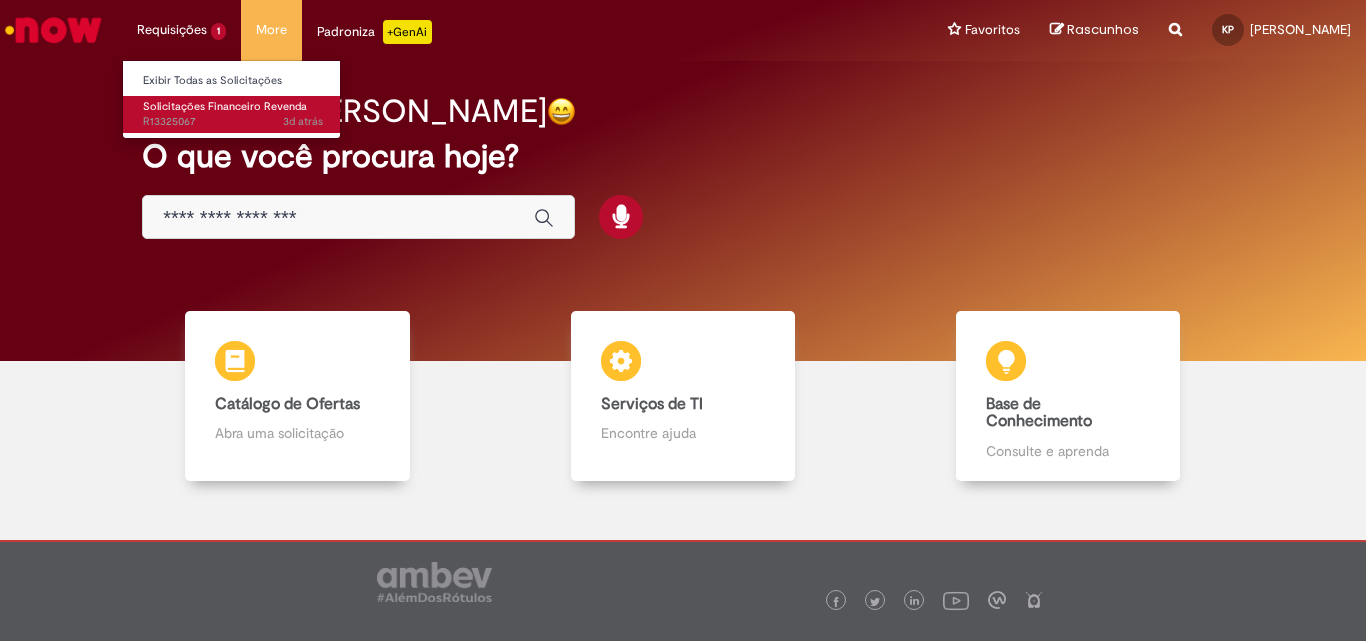 click on "Solicitações Financeiro Revenda" at bounding box center (225, 106) 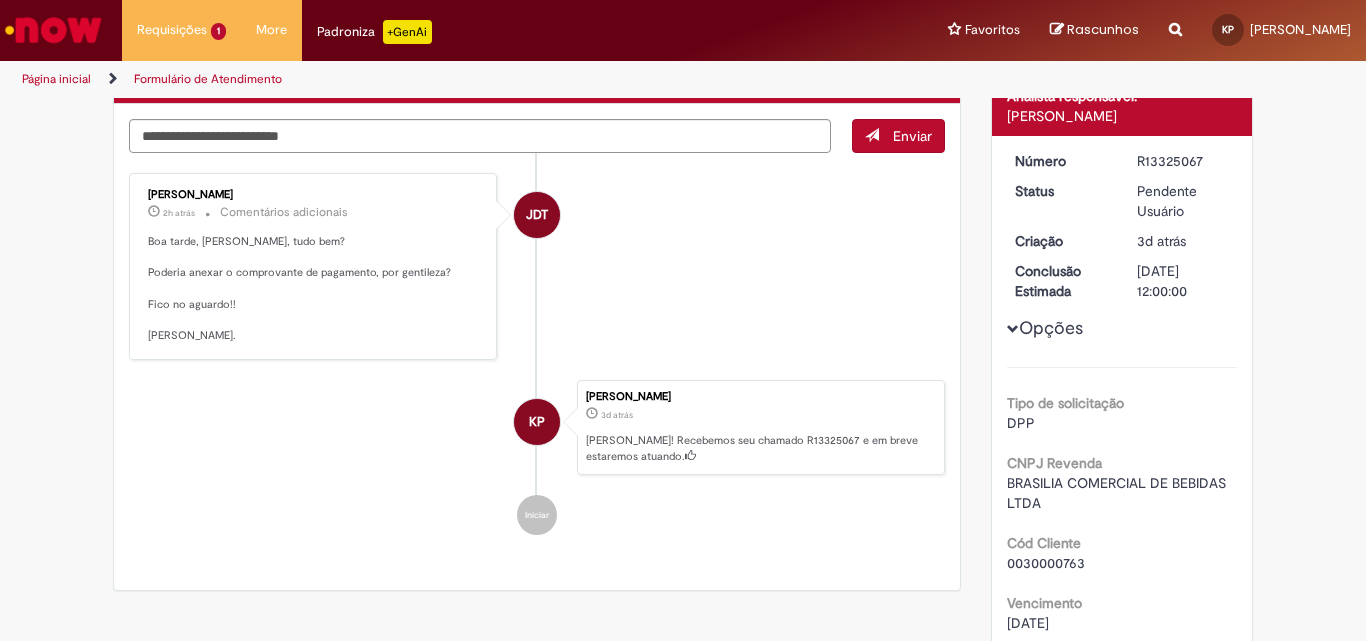 scroll, scrollTop: 200, scrollLeft: 0, axis: vertical 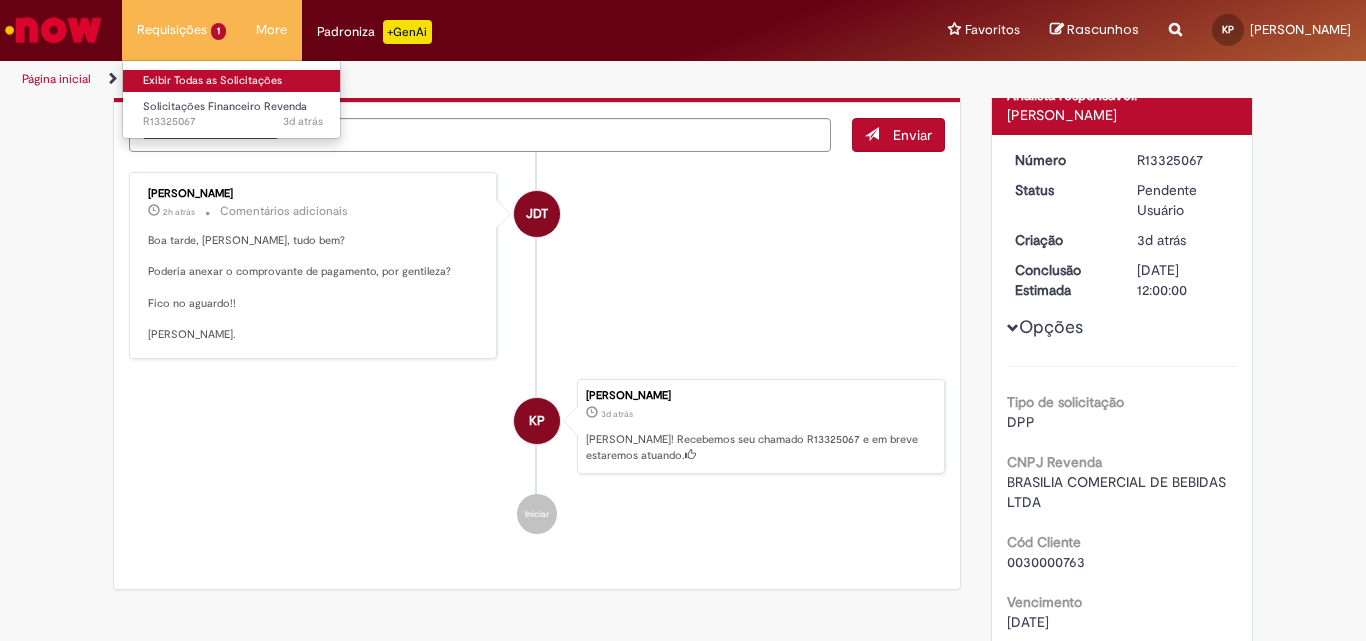 click on "Exibir Todas as Solicitações" at bounding box center [233, 81] 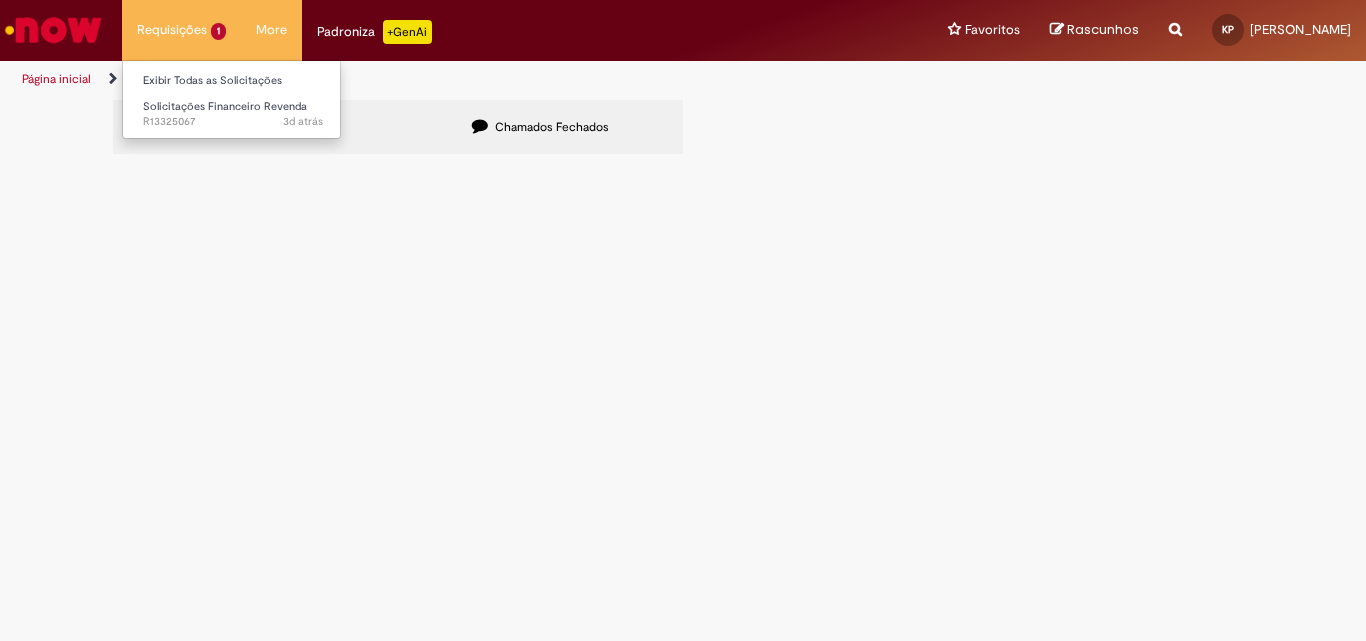 scroll, scrollTop: 0, scrollLeft: 0, axis: both 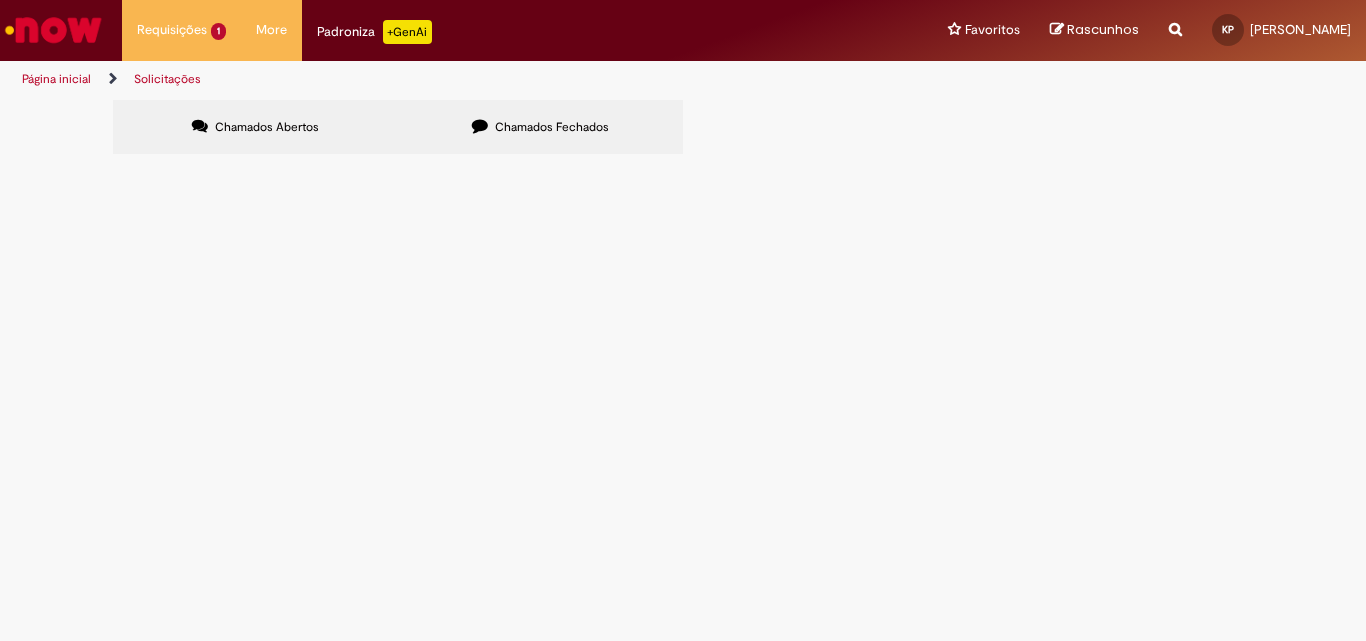 click at bounding box center (53, 30) 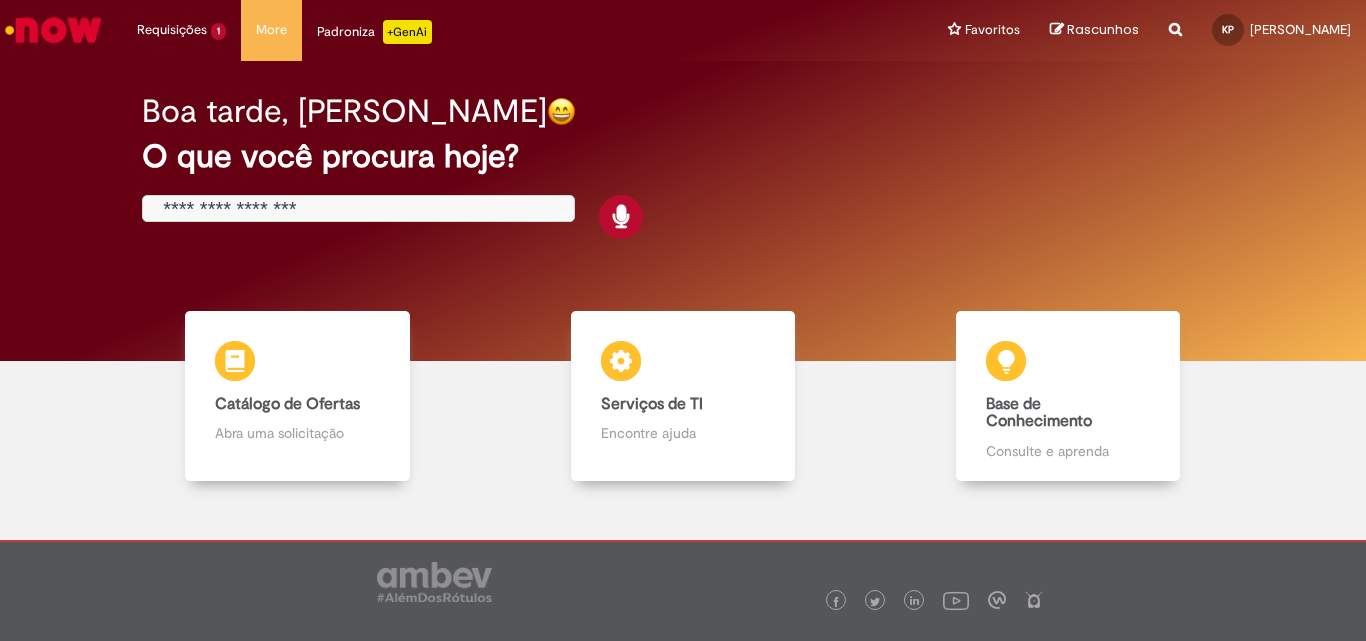 scroll, scrollTop: 0, scrollLeft: 0, axis: both 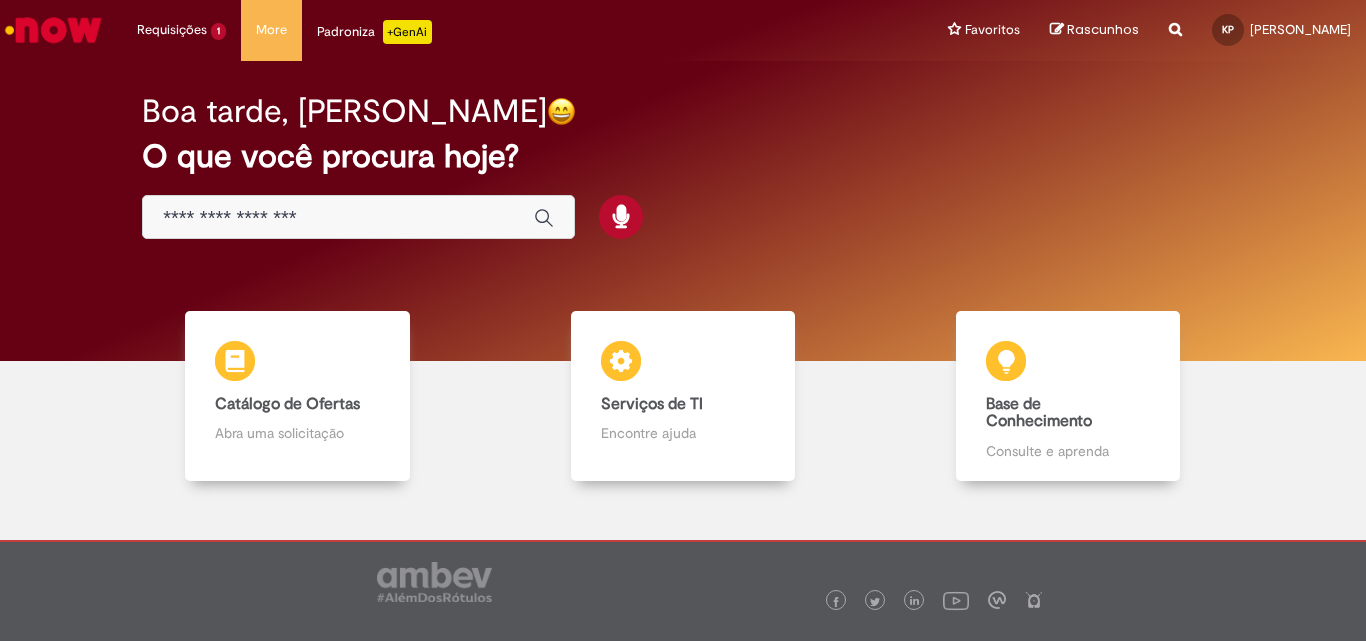 click at bounding box center (358, 217) 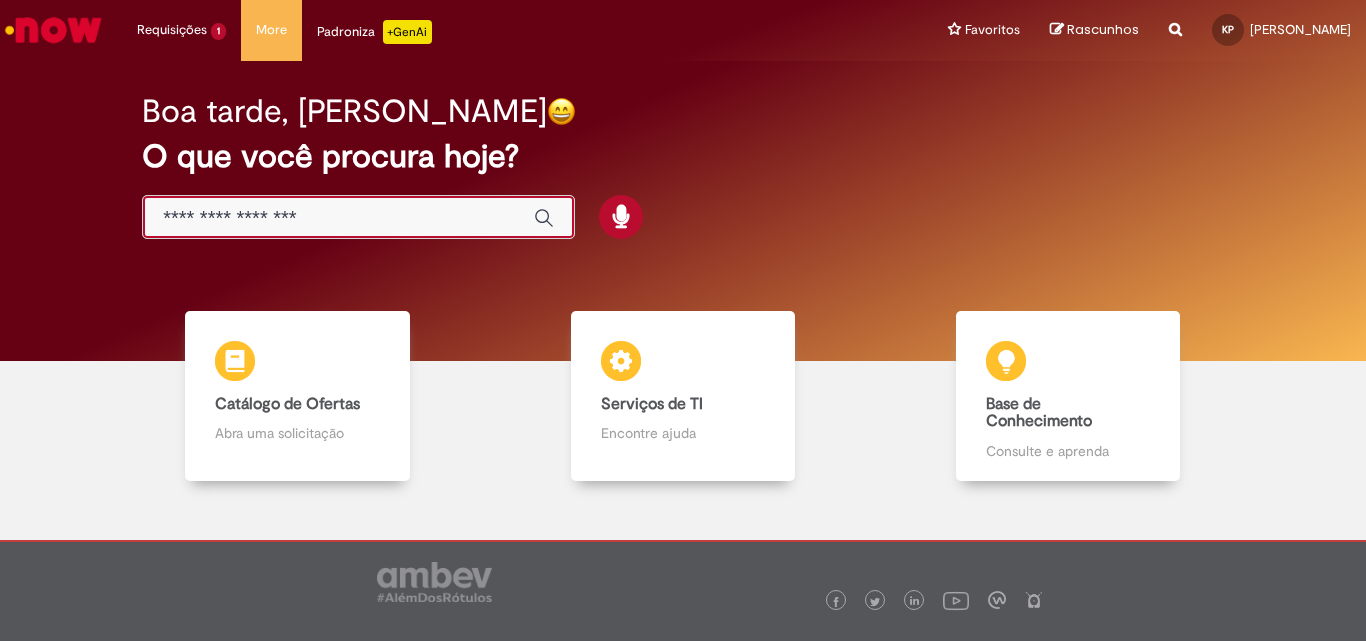 click at bounding box center (338, 218) 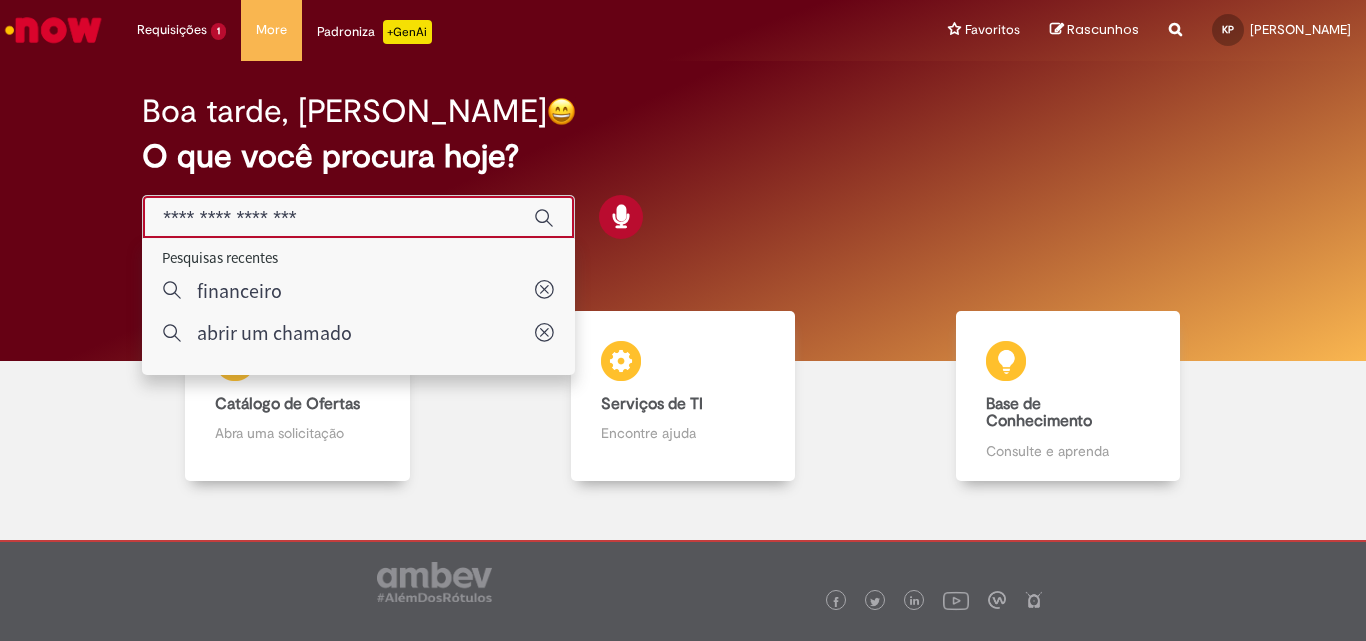 type on "**********" 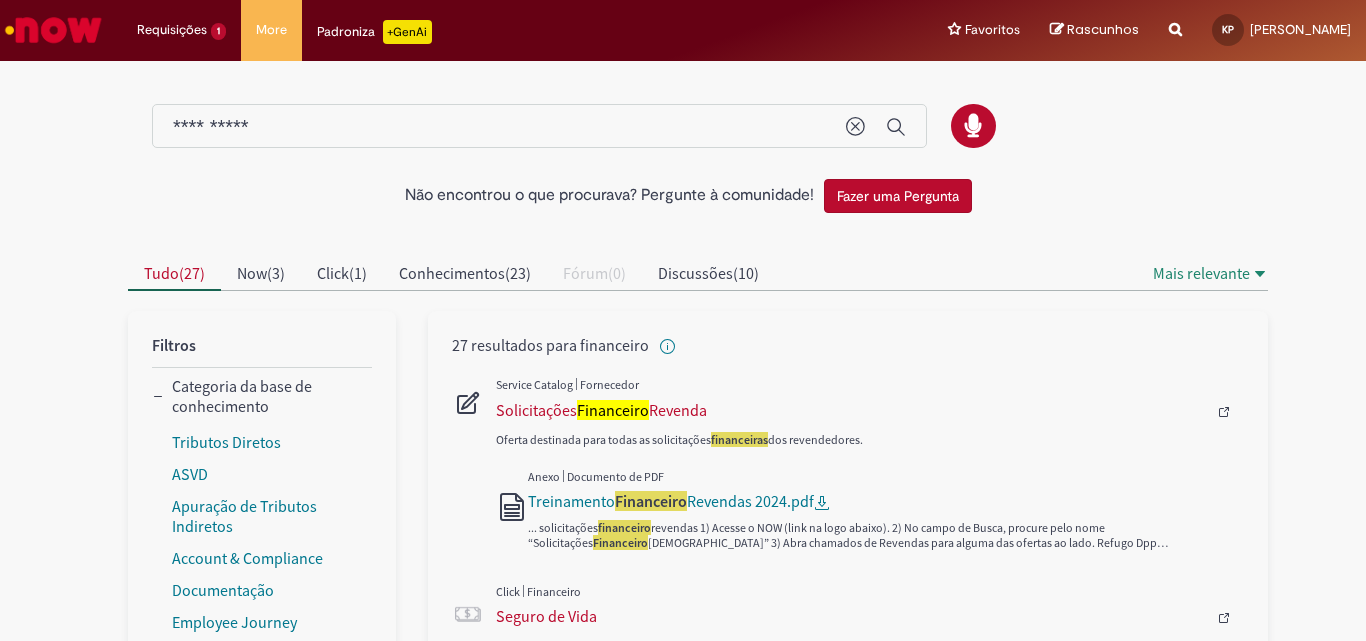 click at bounding box center (870, 412) 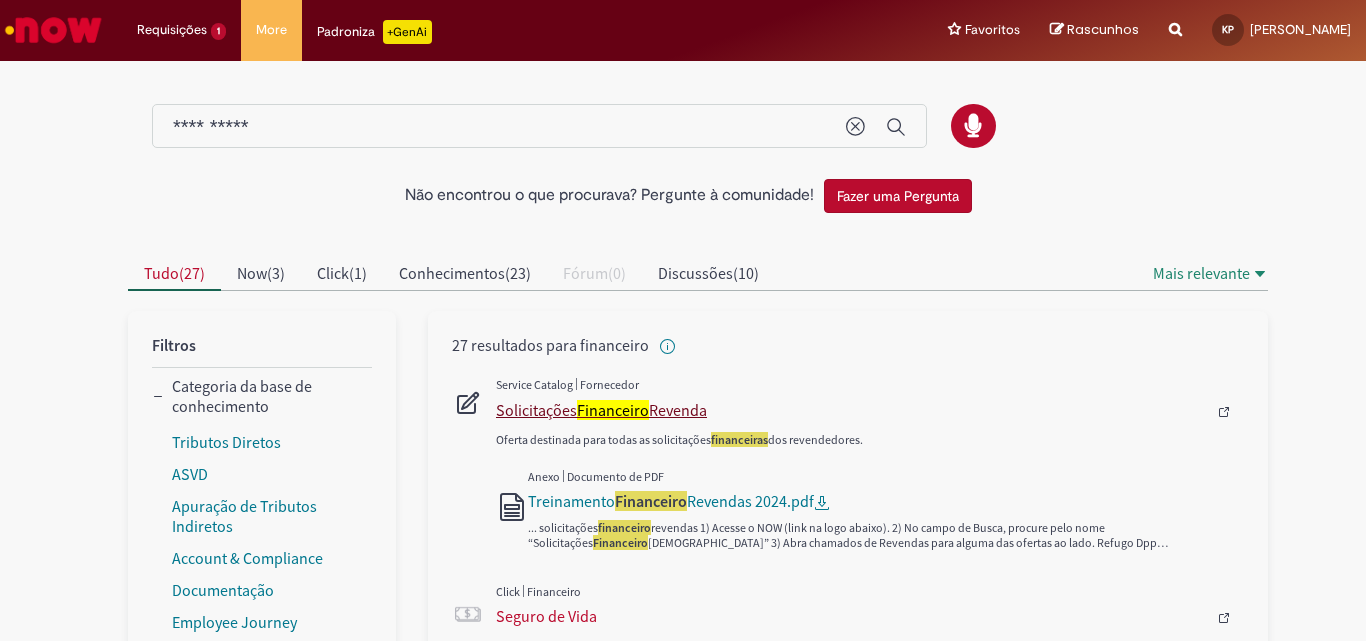 click on "Financeiro" at bounding box center (613, 410) 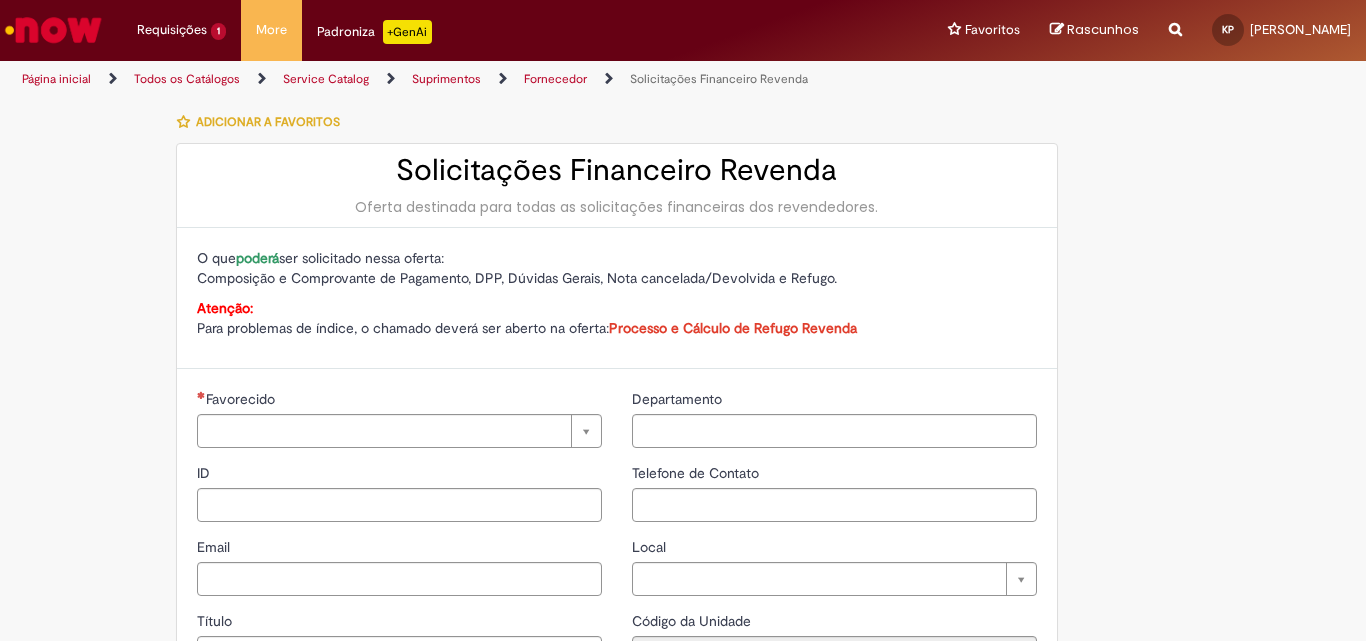 type on "**********" 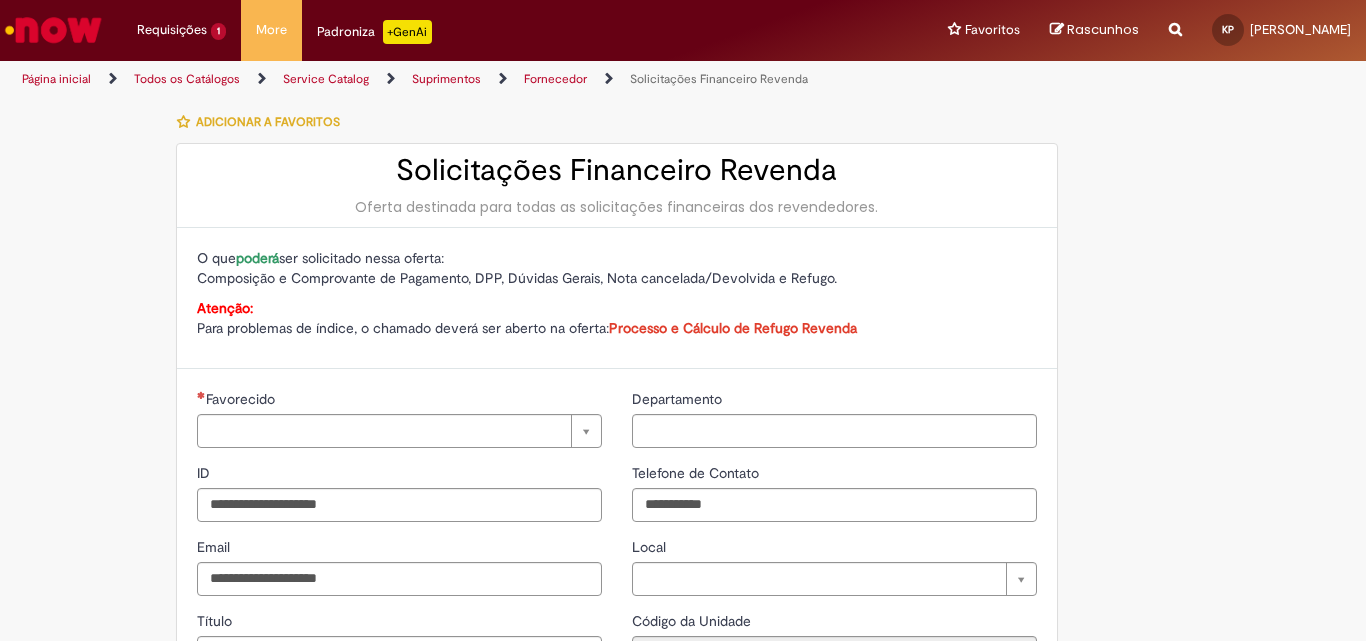 type on "**********" 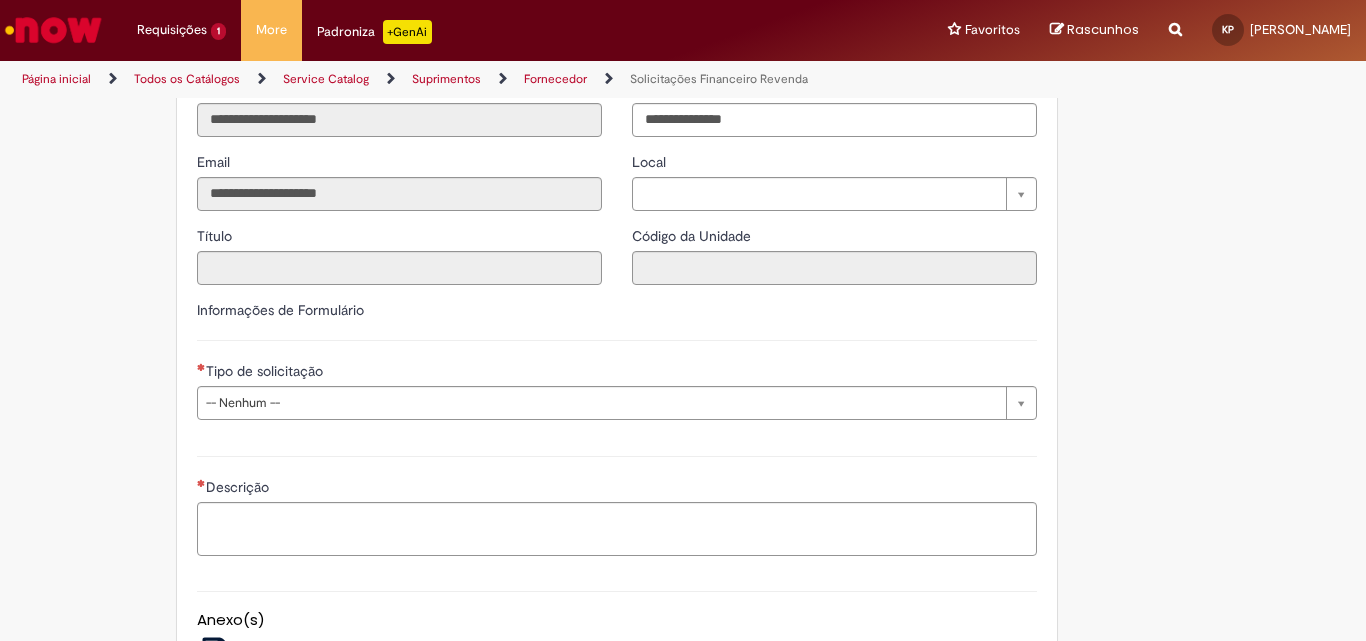 scroll, scrollTop: 400, scrollLeft: 0, axis: vertical 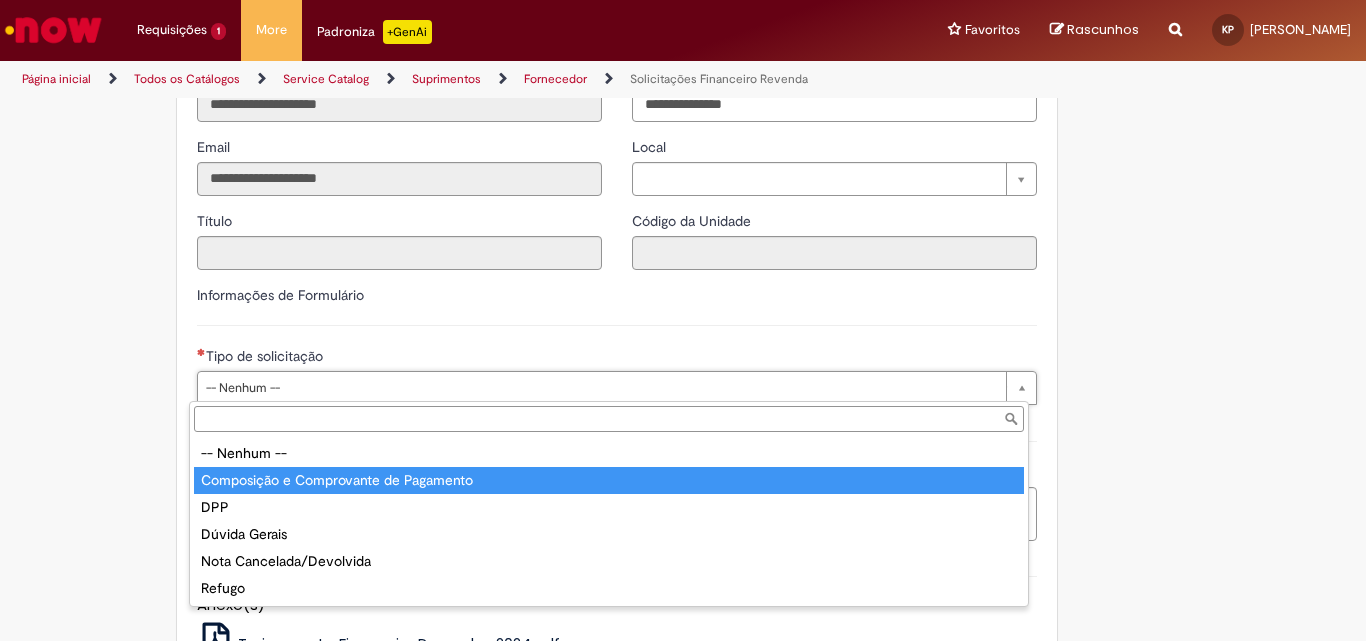 type on "**********" 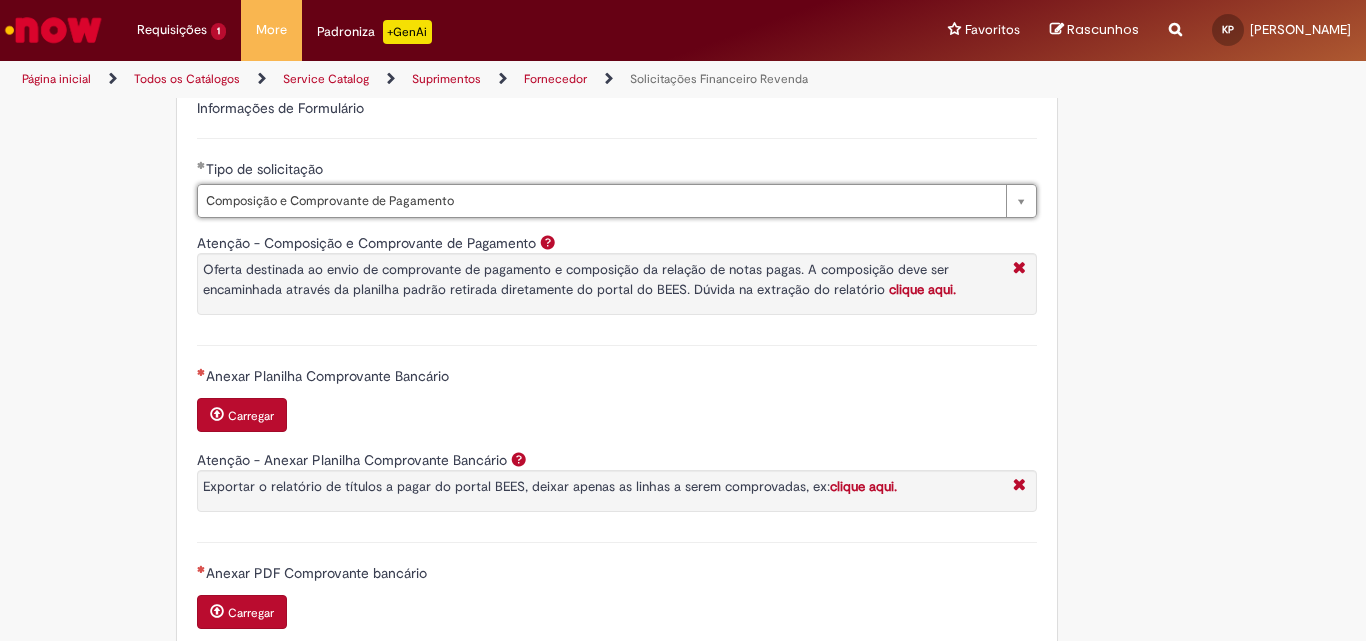 scroll, scrollTop: 600, scrollLeft: 0, axis: vertical 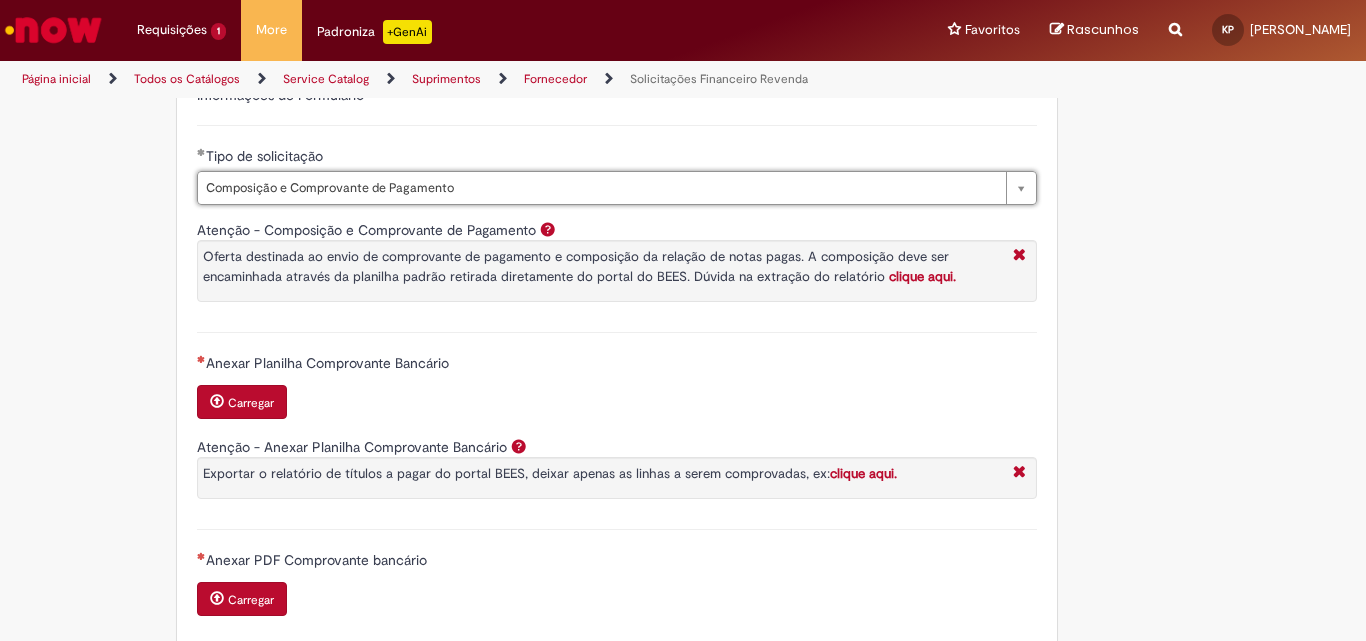 click on "Carregar" at bounding box center [251, 403] 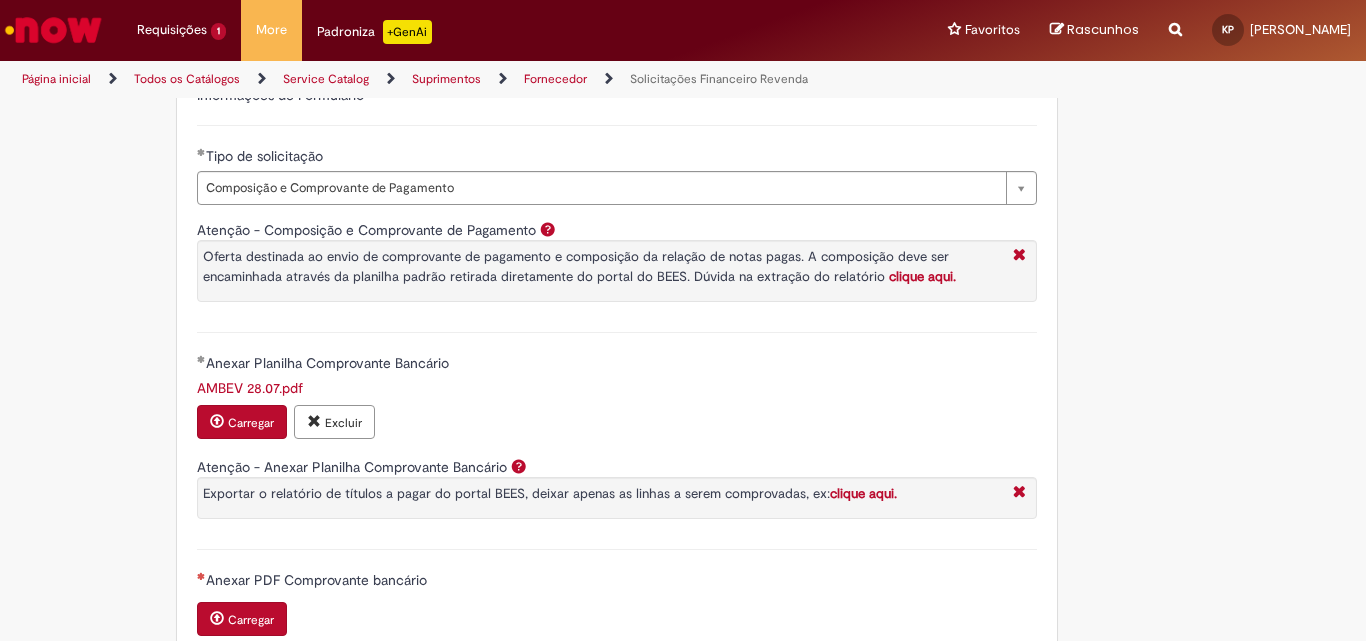 scroll, scrollTop: 700, scrollLeft: 0, axis: vertical 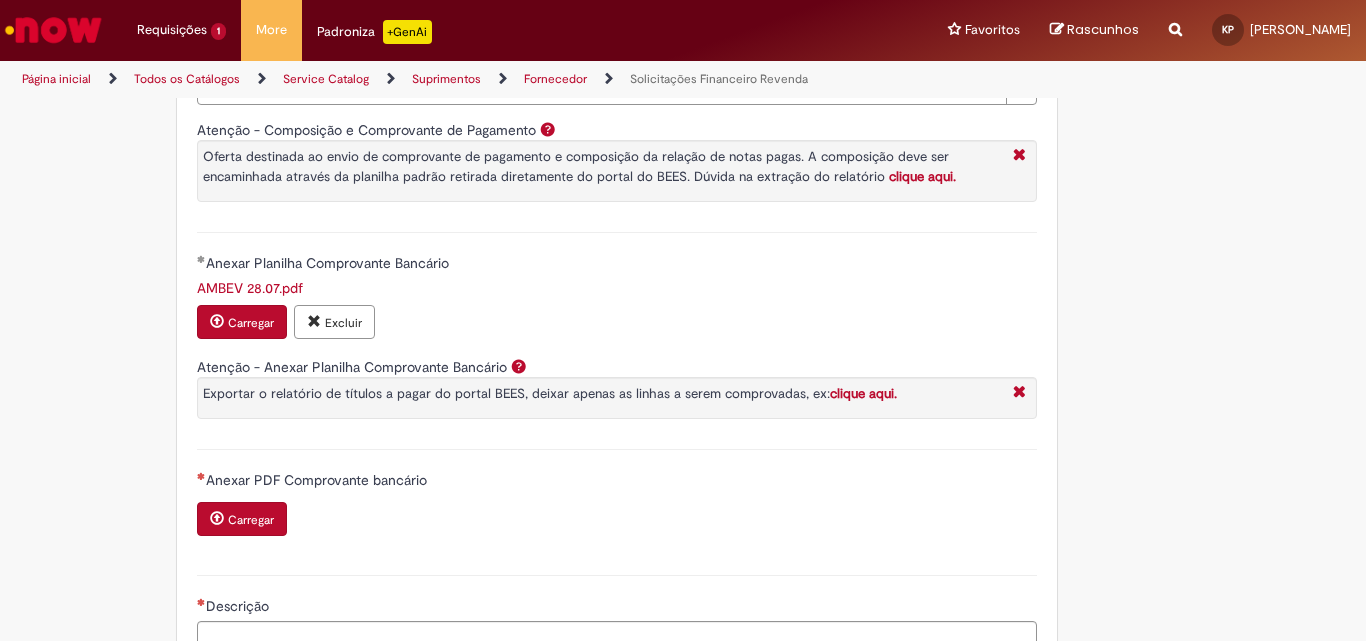 click on "Carregar" at bounding box center [251, 323] 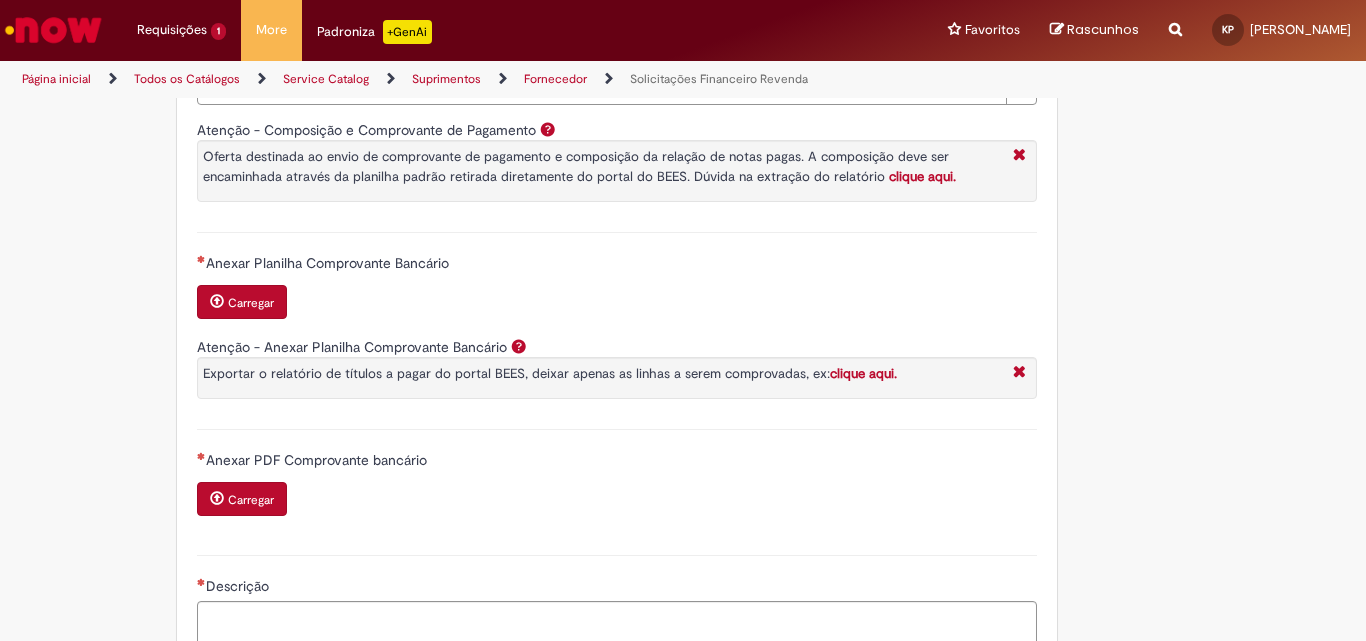 click on "Carregar" at bounding box center (251, 303) 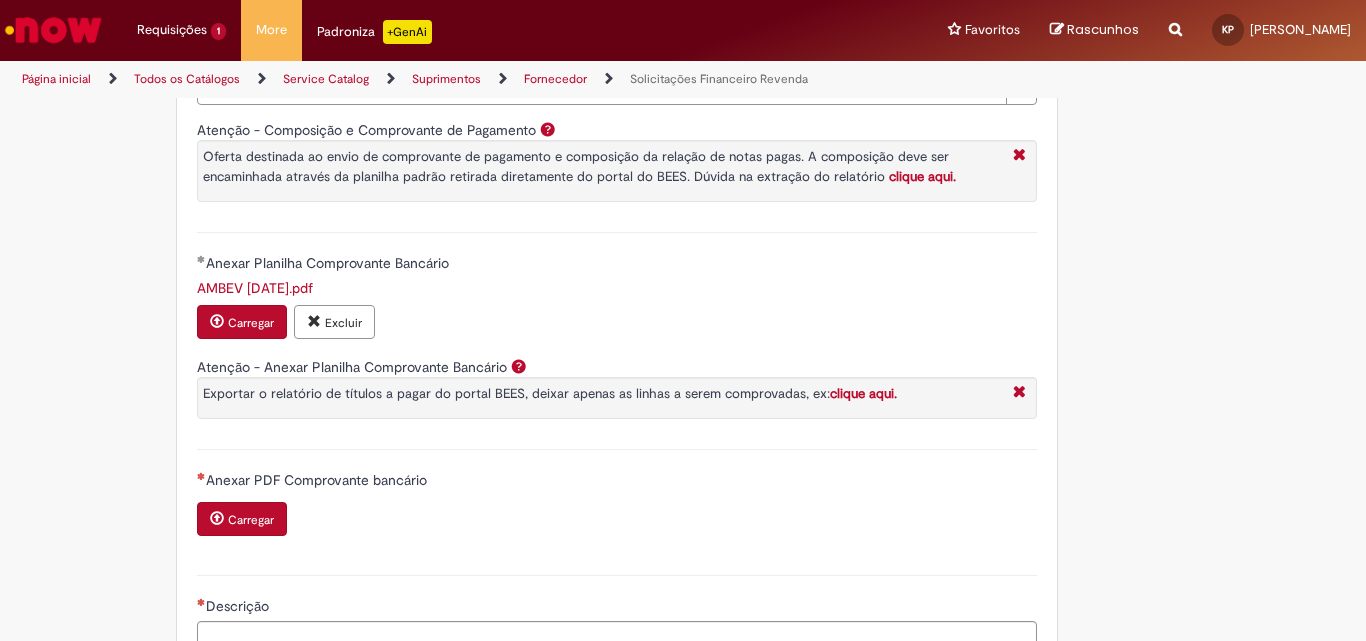 drag, startPoint x: 1070, startPoint y: 535, endPoint x: 1026, endPoint y: 532, distance: 44.102154 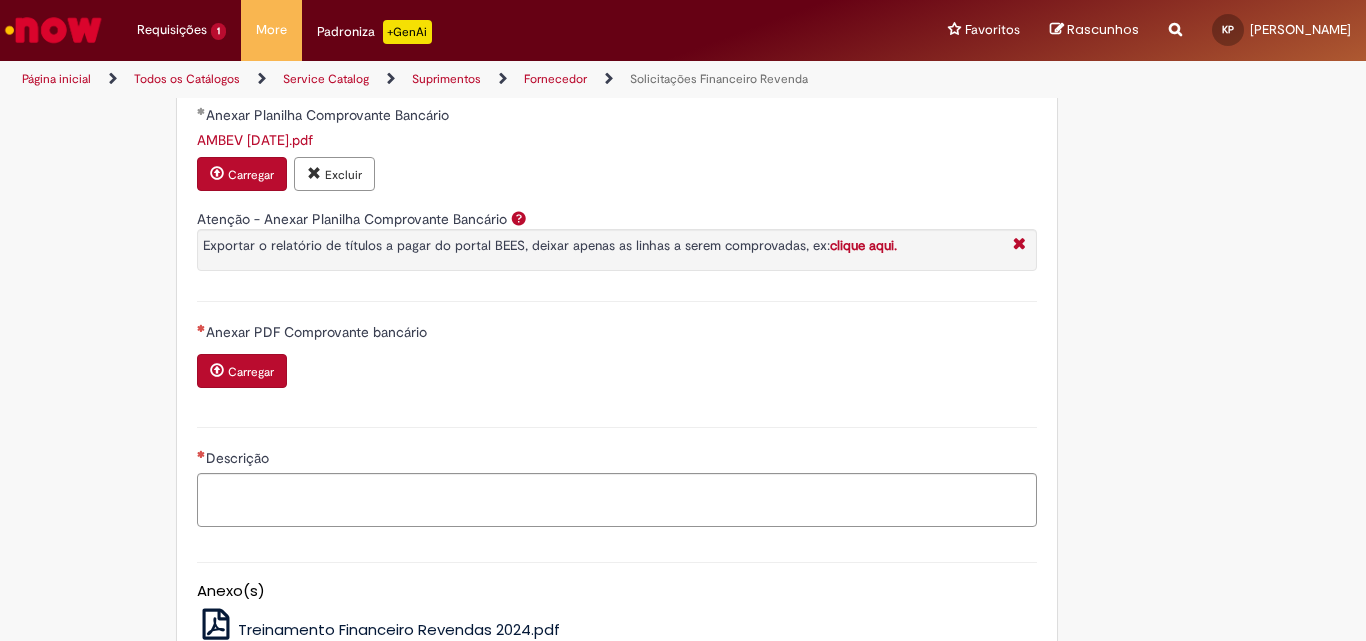 scroll, scrollTop: 900, scrollLeft: 0, axis: vertical 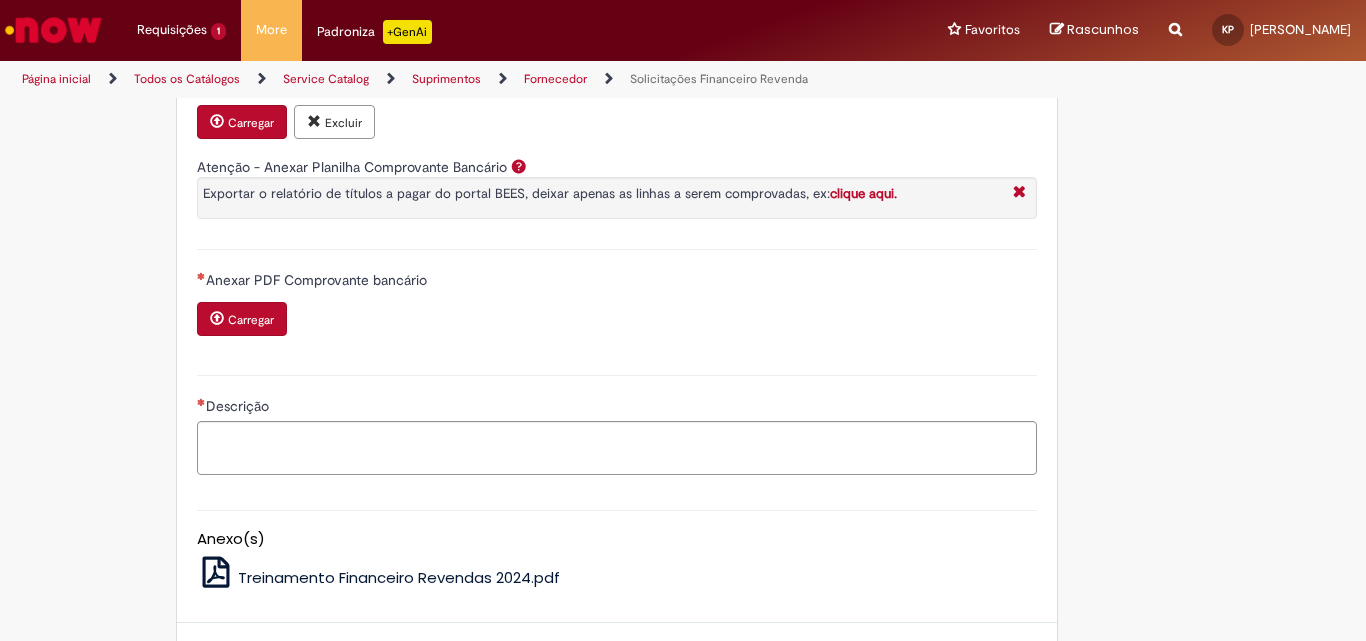 click on "Carregar" at bounding box center (251, 320) 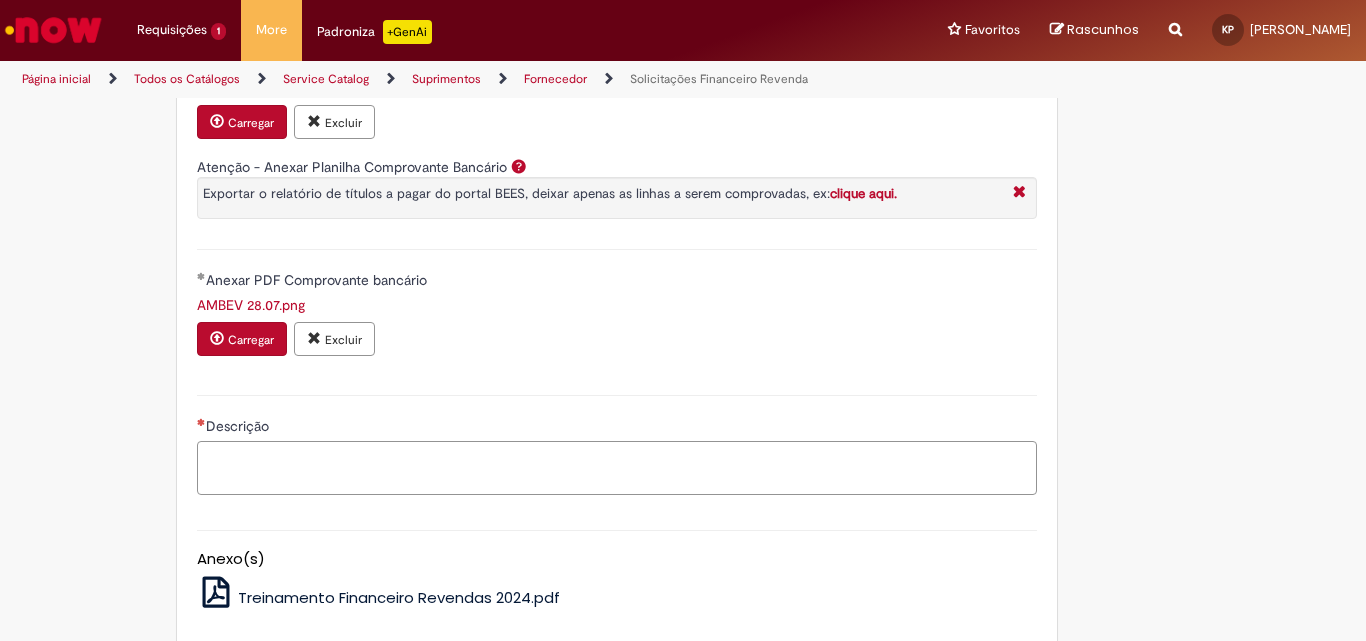 click on "Descrição" at bounding box center (617, 468) 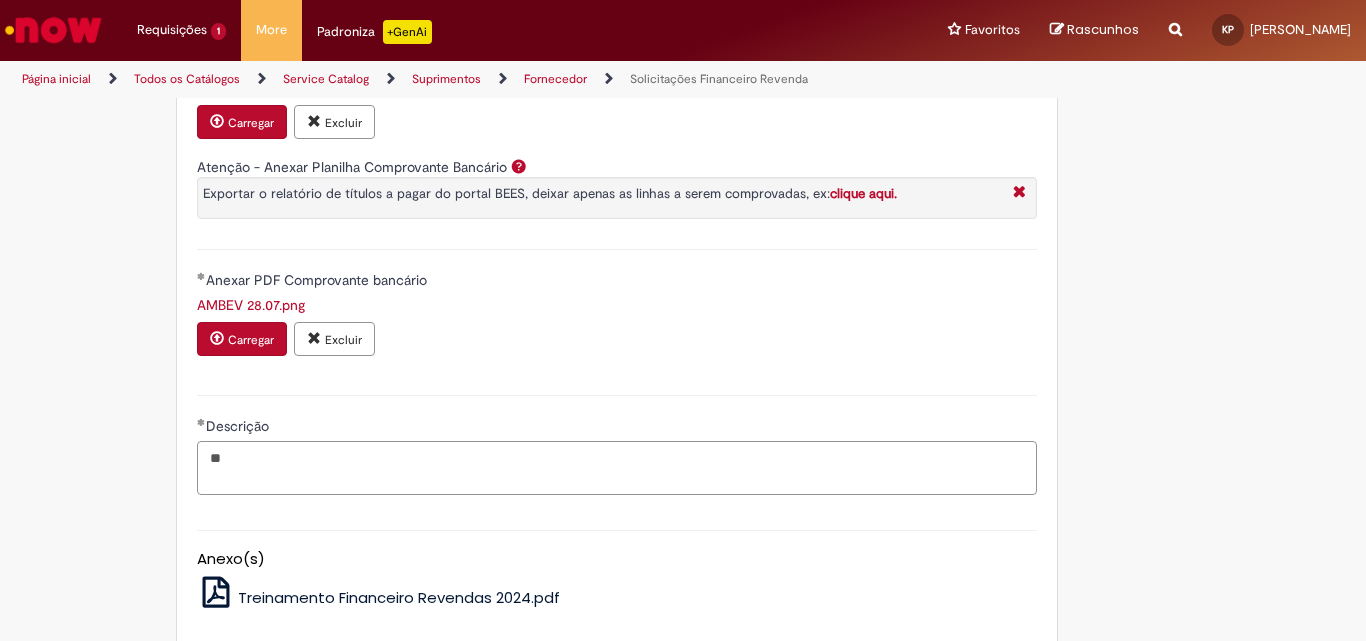 type on "*" 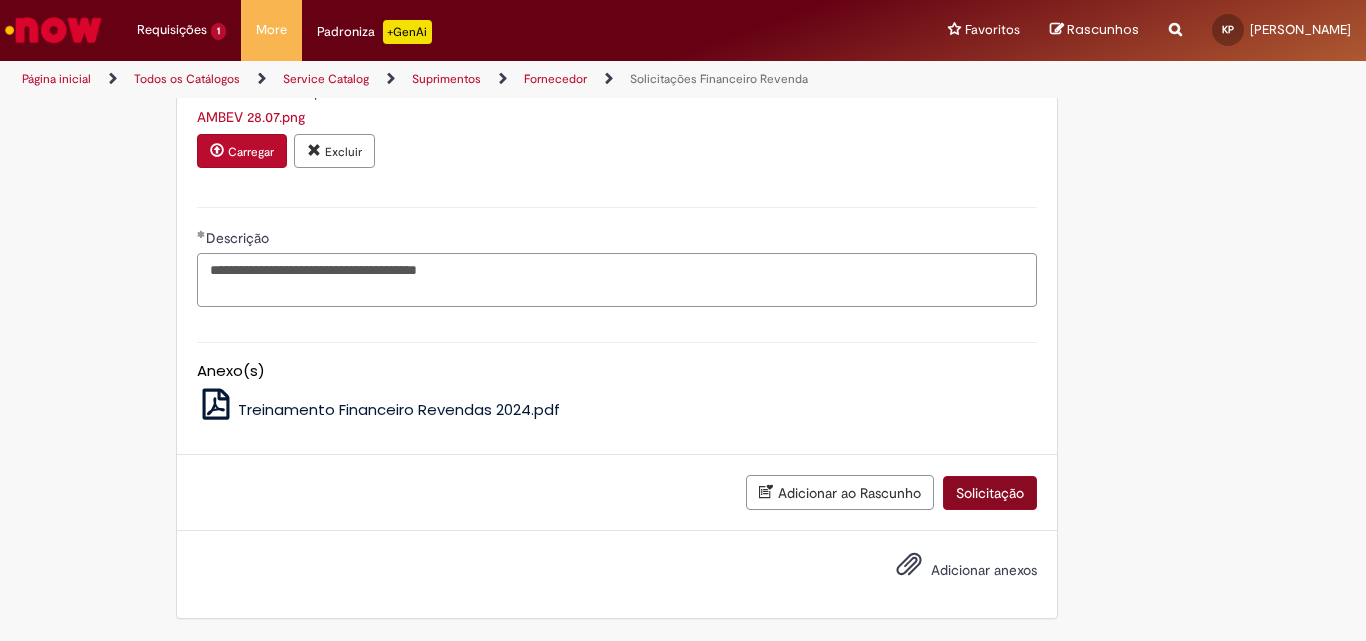 type on "**********" 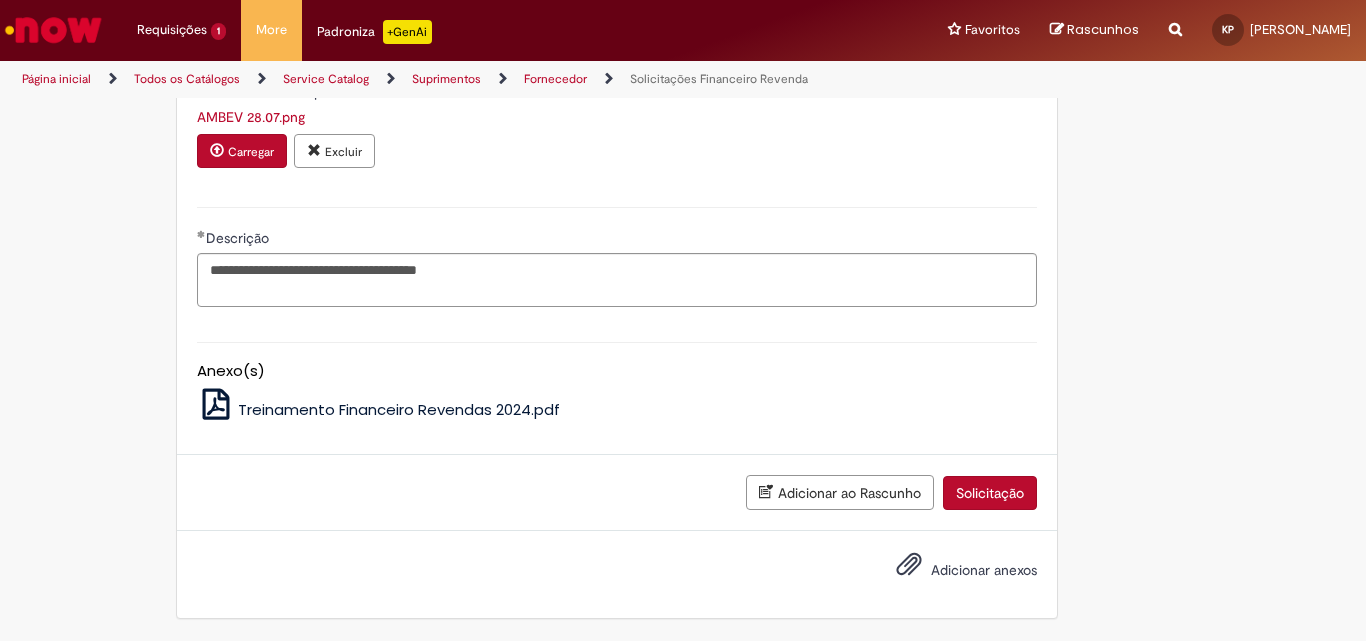 click on "Solicitação" at bounding box center (990, 493) 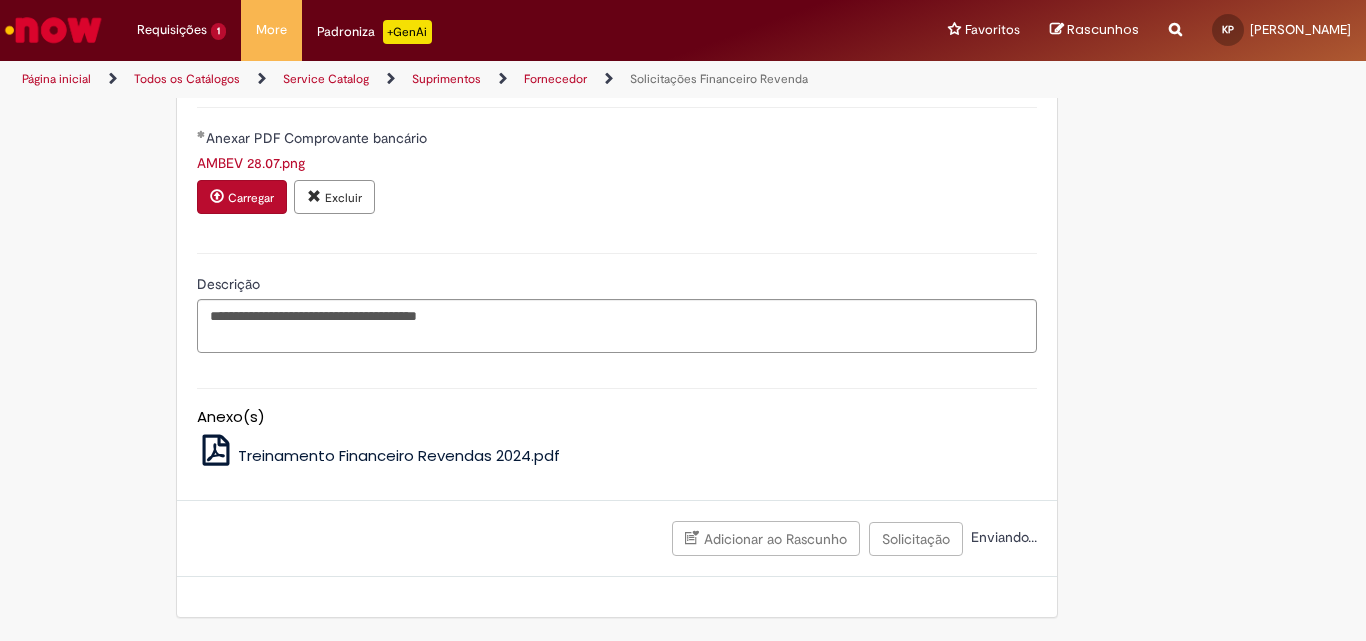 scroll, scrollTop: 1042, scrollLeft: 0, axis: vertical 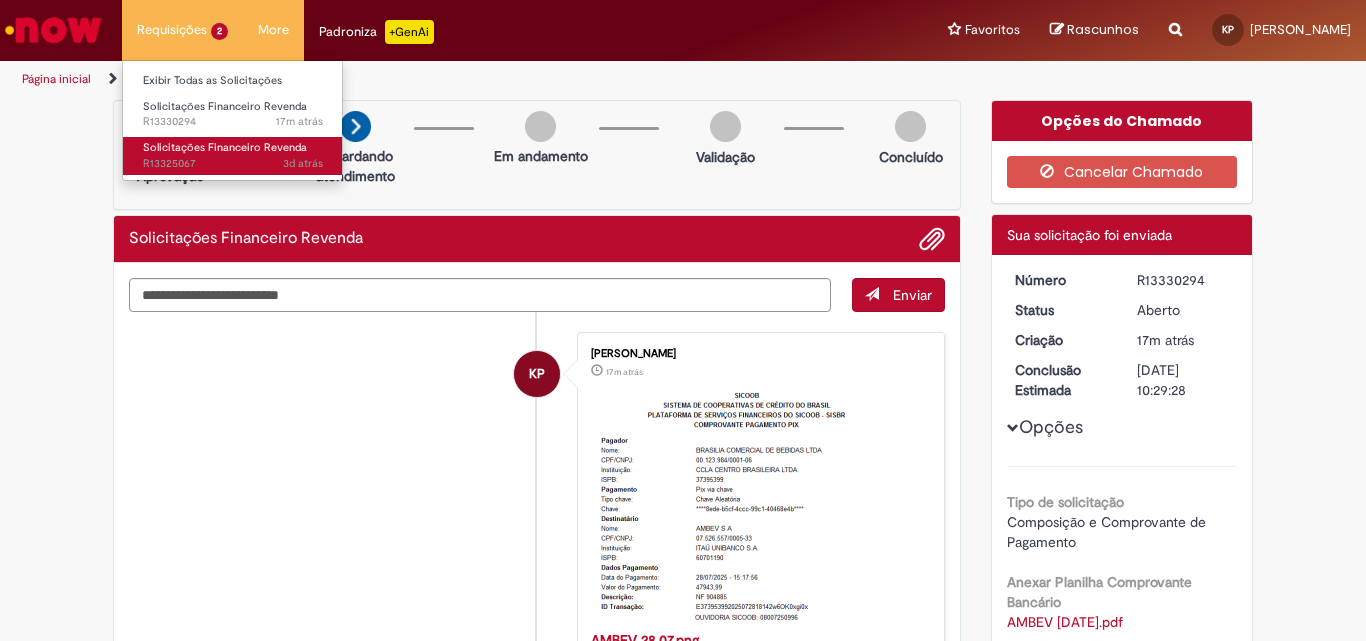 click on "3d atrás 3 dias atrás  R13325067" at bounding box center (233, 164) 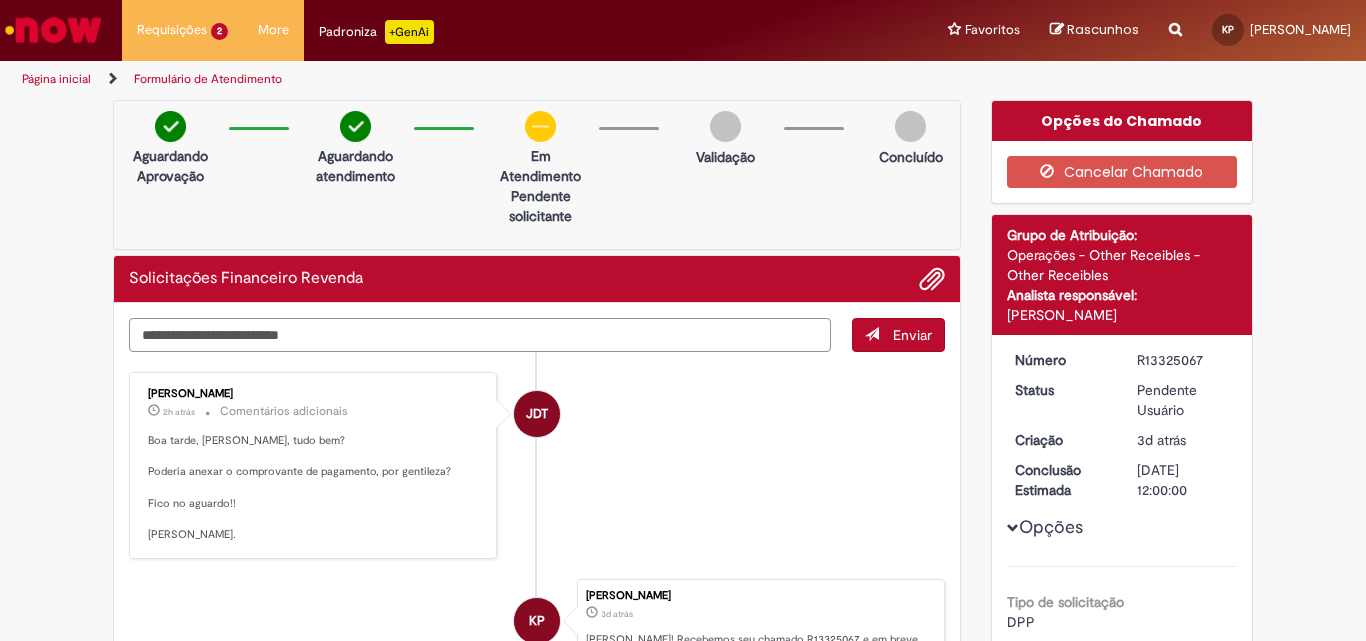 click at bounding box center [480, 335] 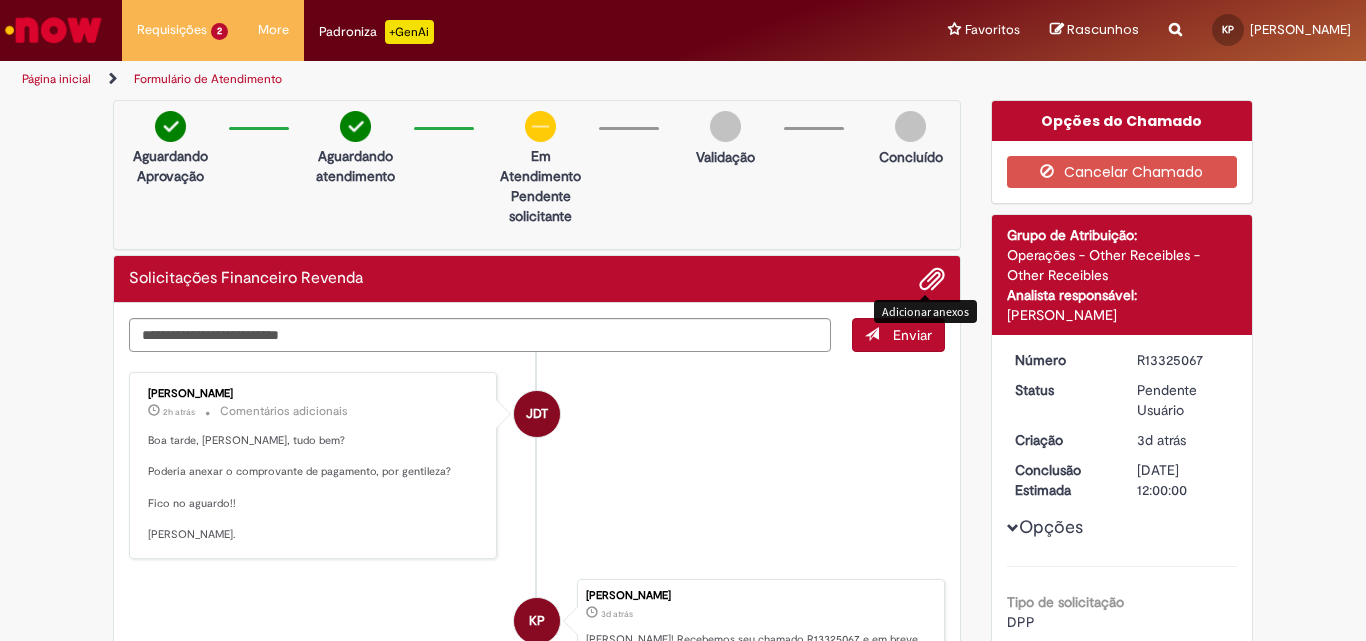 click on "Solicitações Financeiro Revenda" at bounding box center (537, 279) 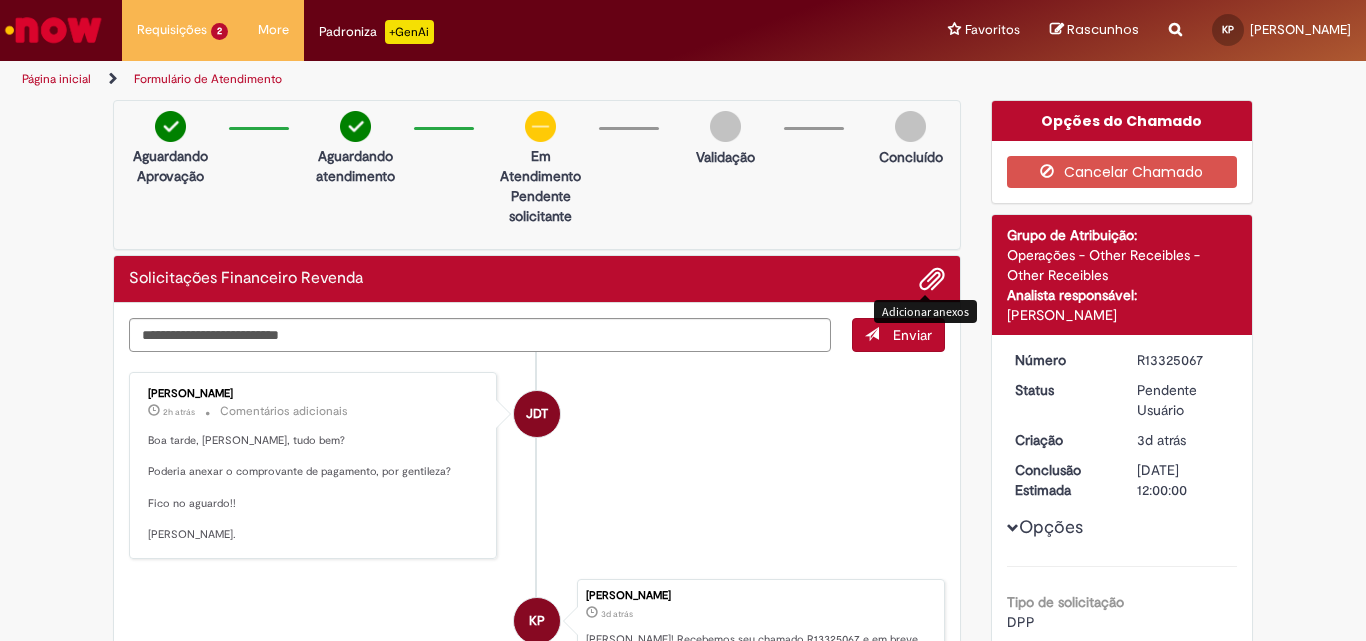 click at bounding box center [932, 280] 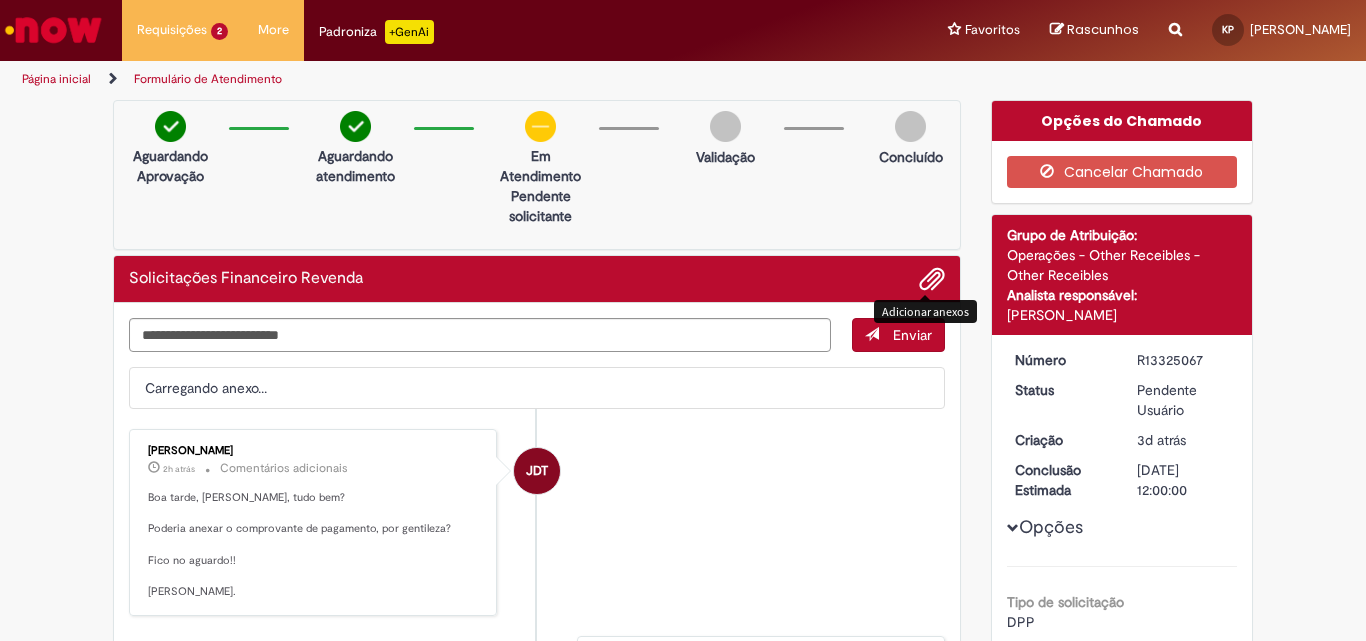 click at bounding box center [932, 280] 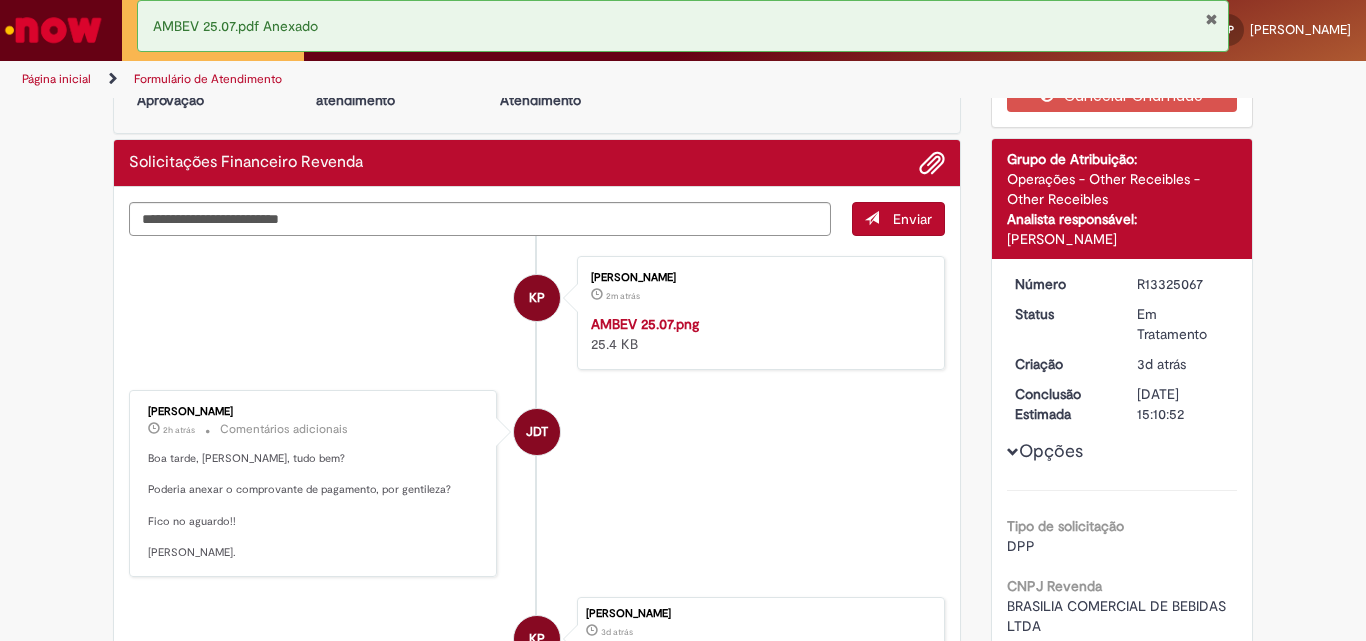 scroll, scrollTop: 200, scrollLeft: 0, axis: vertical 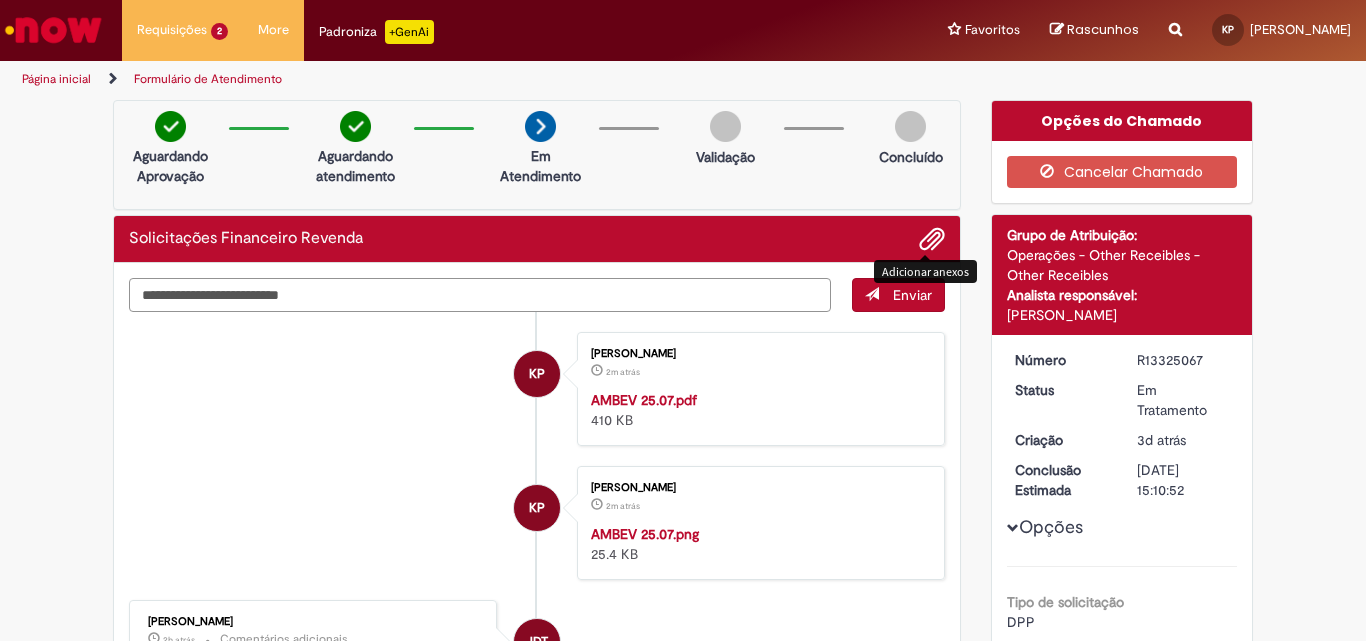 click at bounding box center [480, 295] 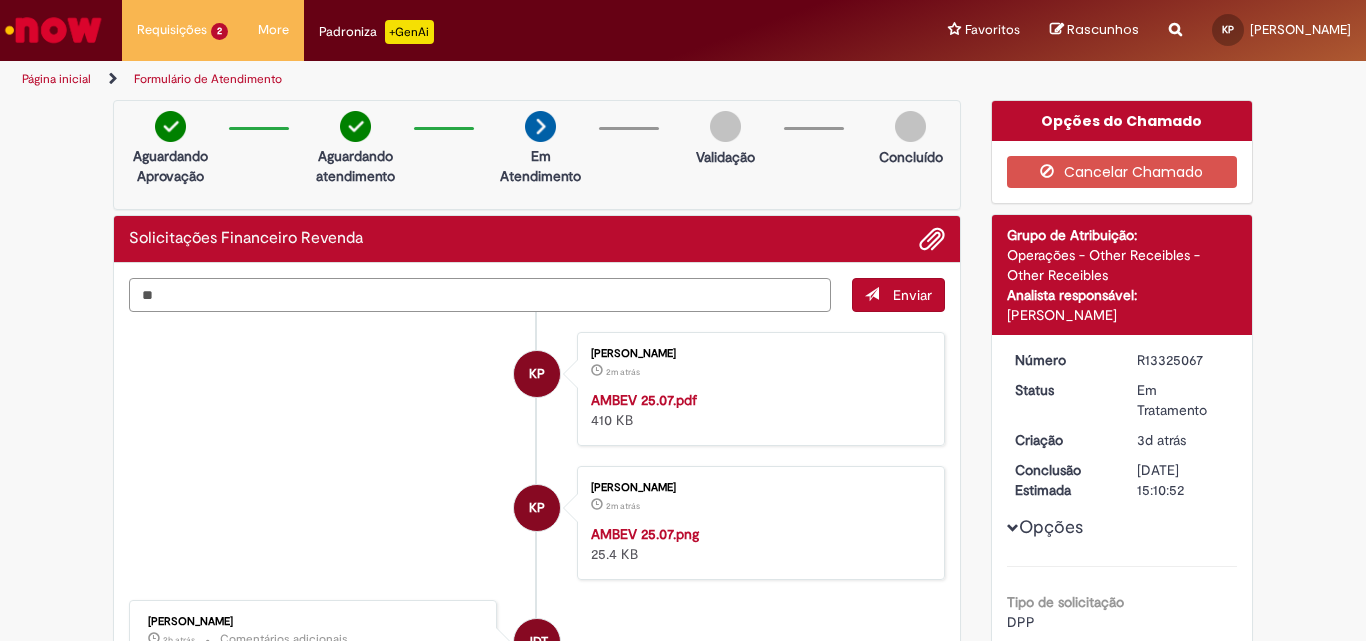 type on "*" 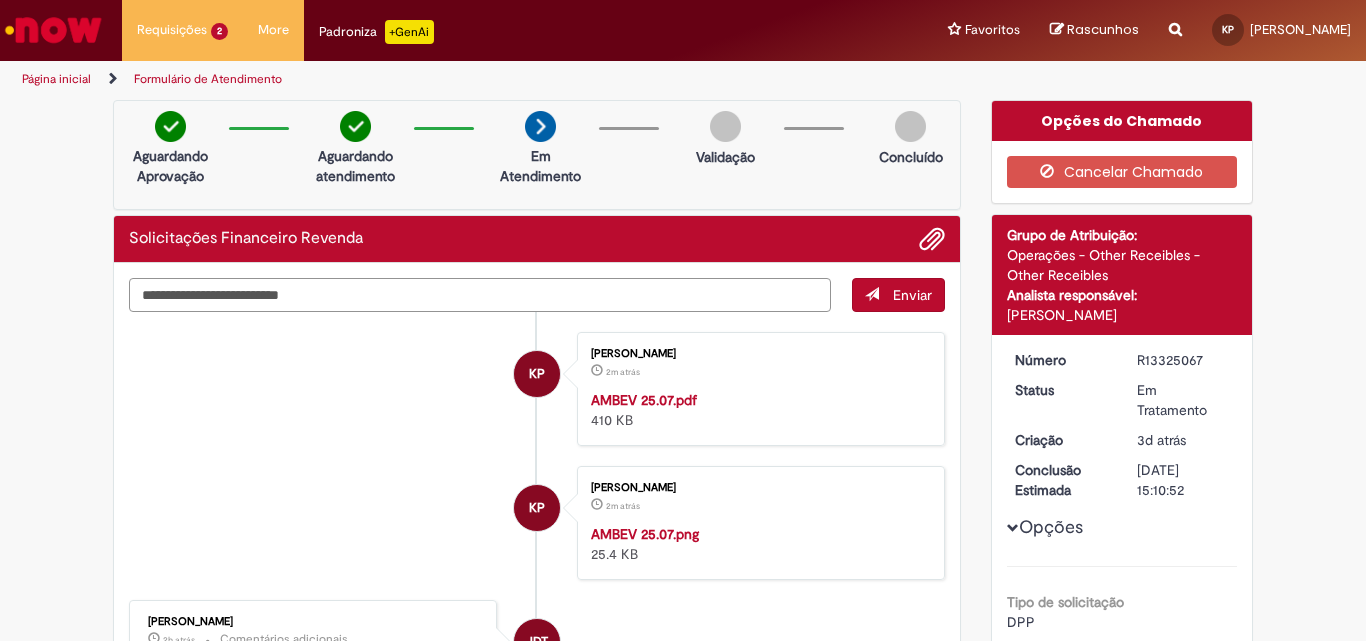 type on "*" 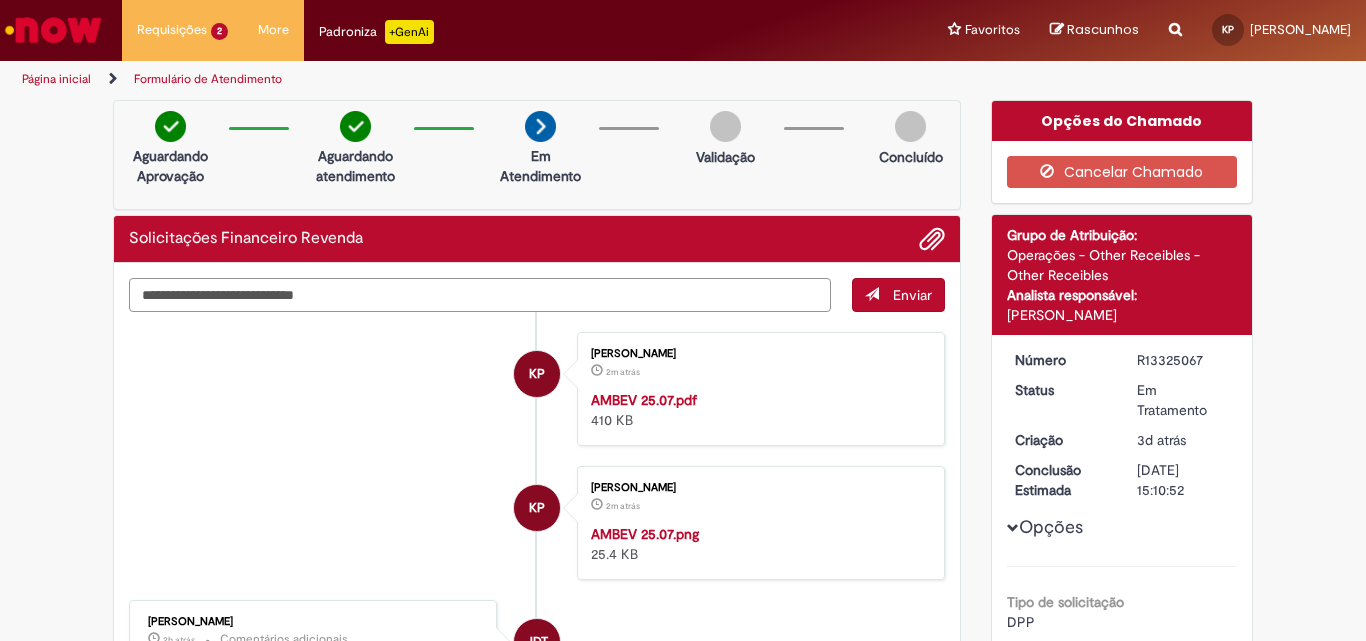 type on "**********" 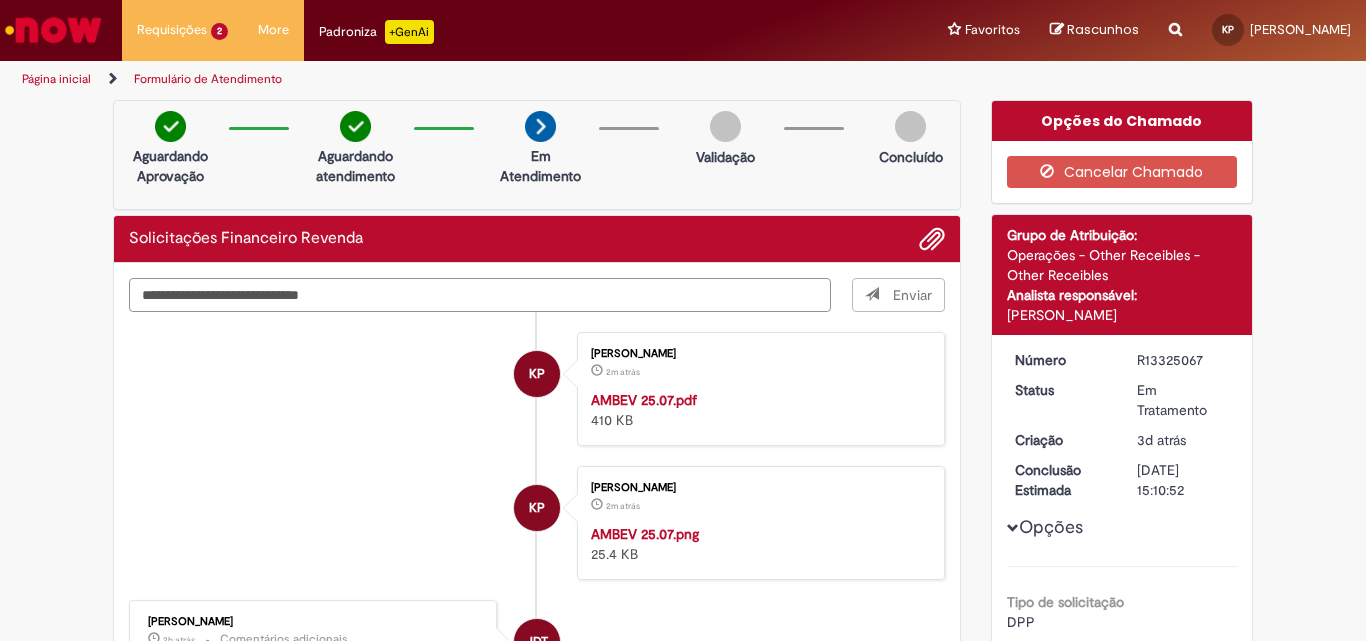 type 